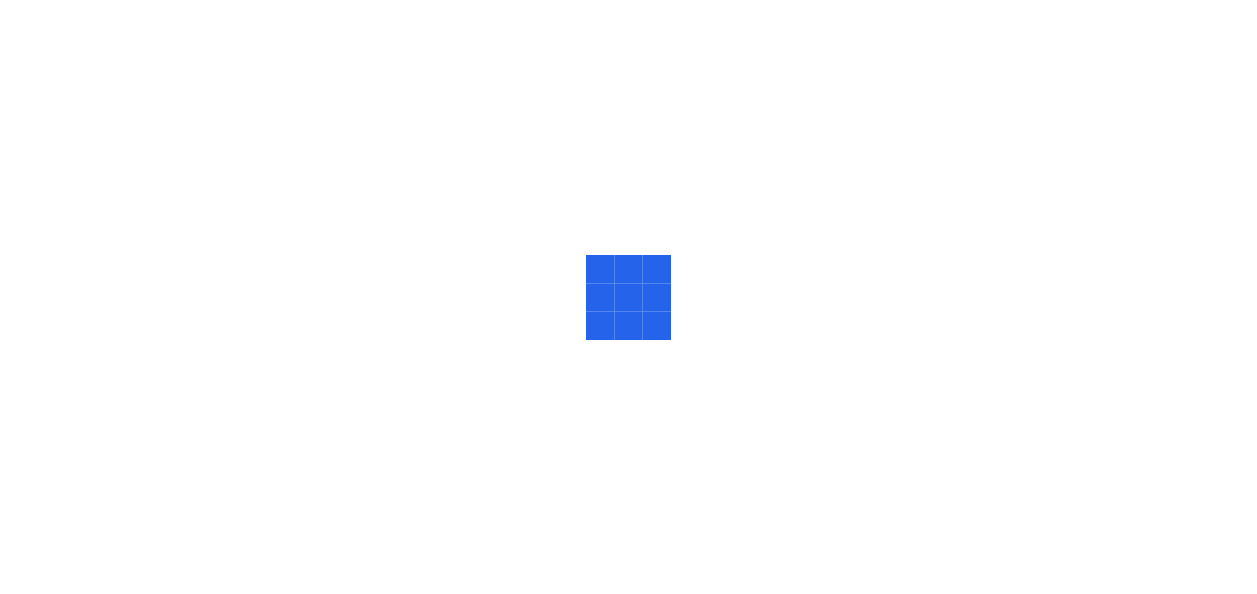 scroll, scrollTop: 0, scrollLeft: 0, axis: both 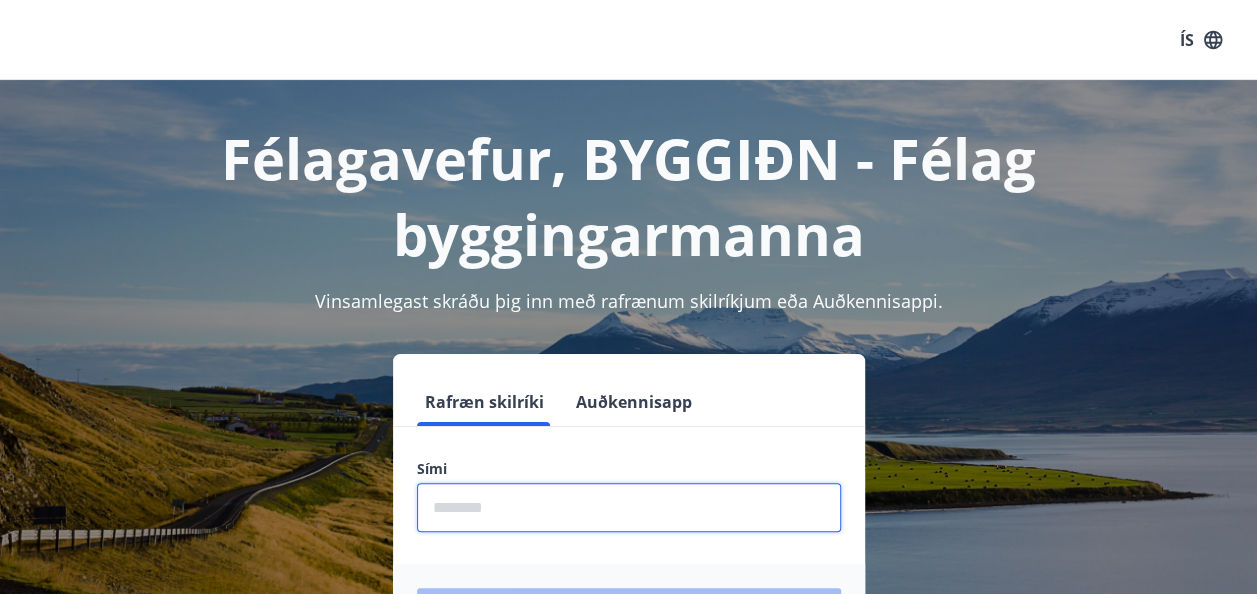 click at bounding box center [629, 507] 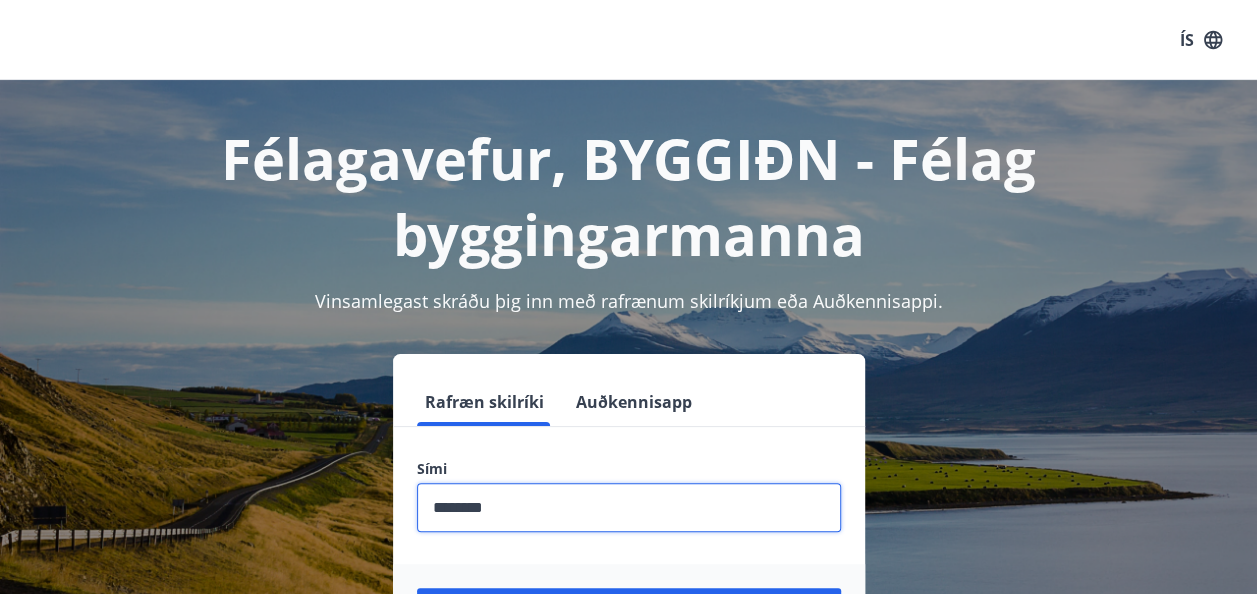 scroll, scrollTop: 247, scrollLeft: 0, axis: vertical 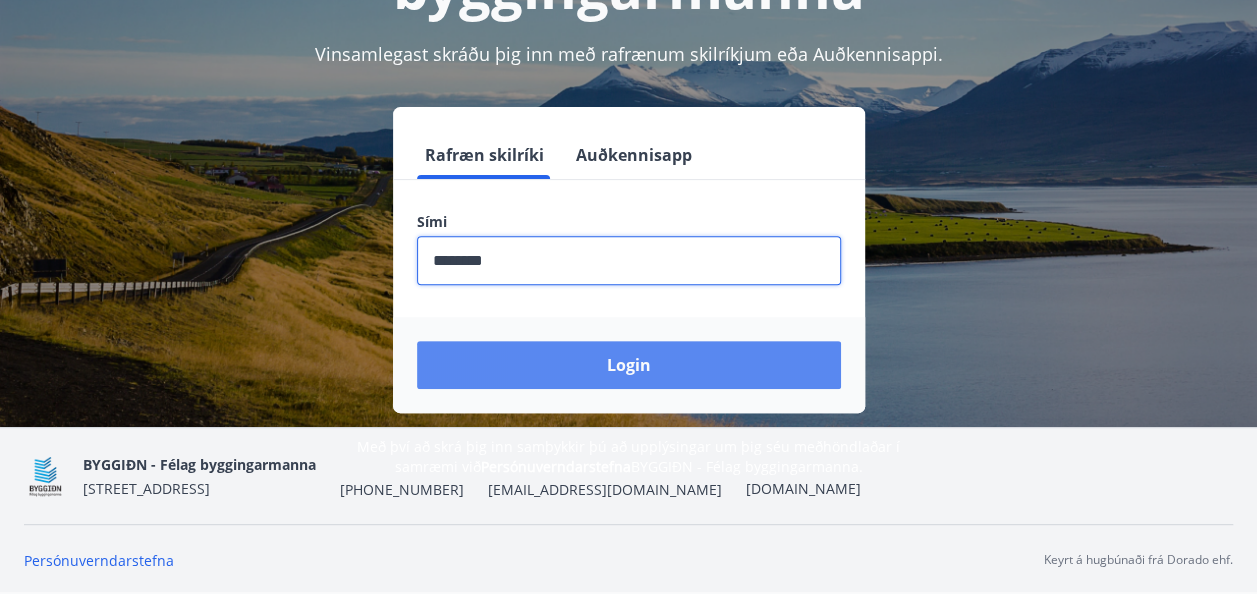 type on "********" 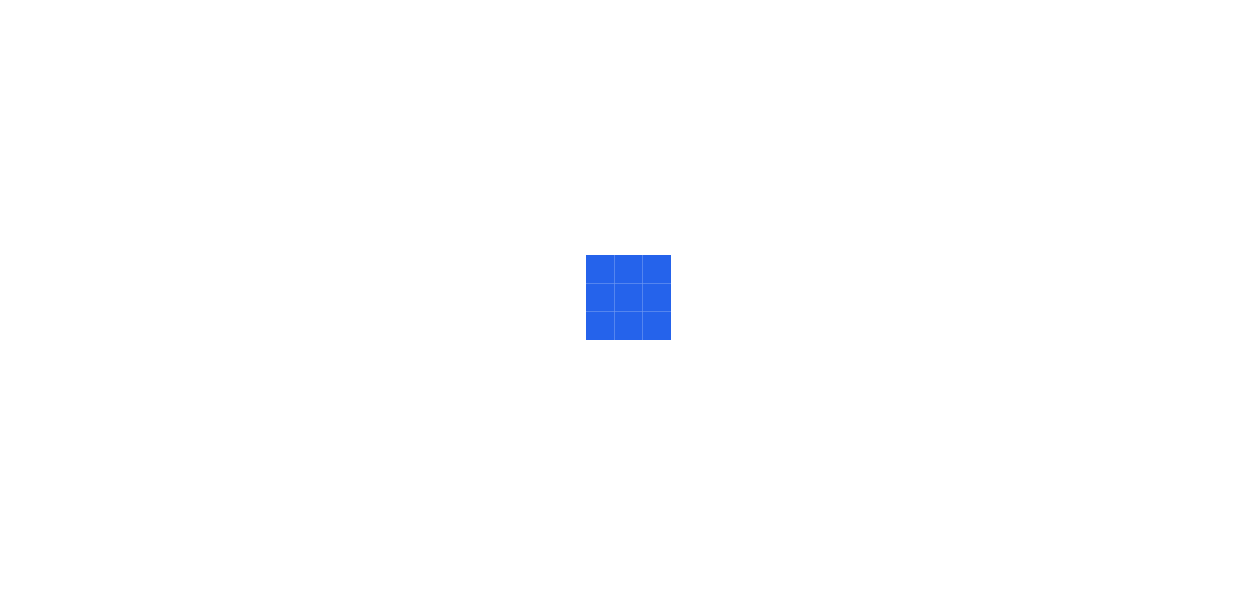 scroll, scrollTop: 0, scrollLeft: 0, axis: both 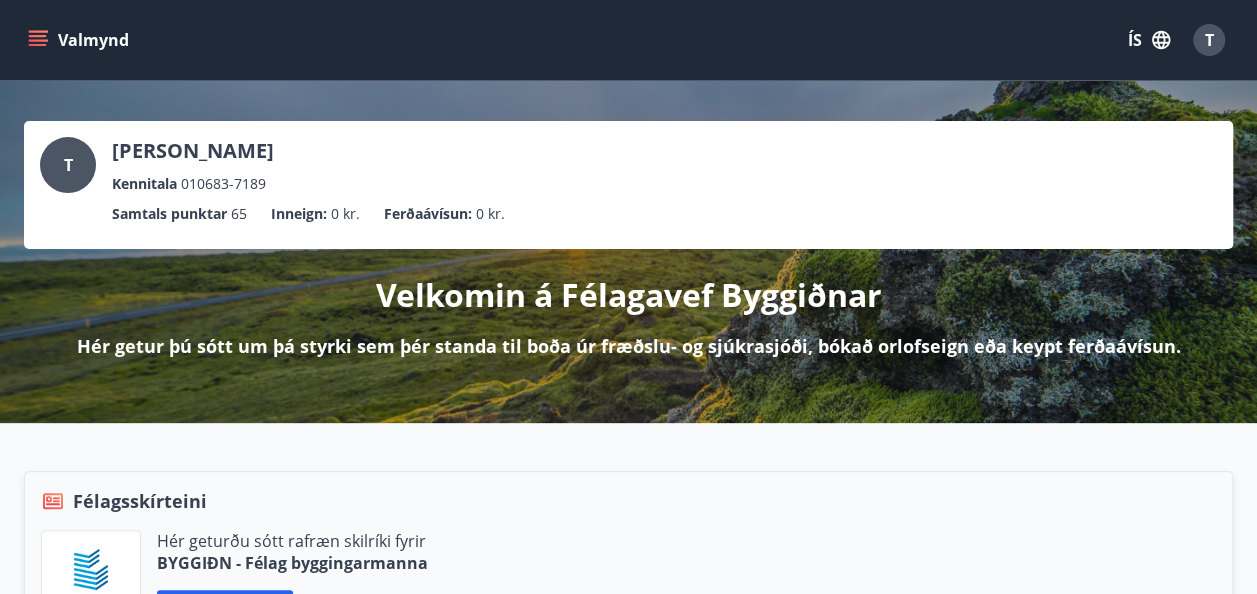 click 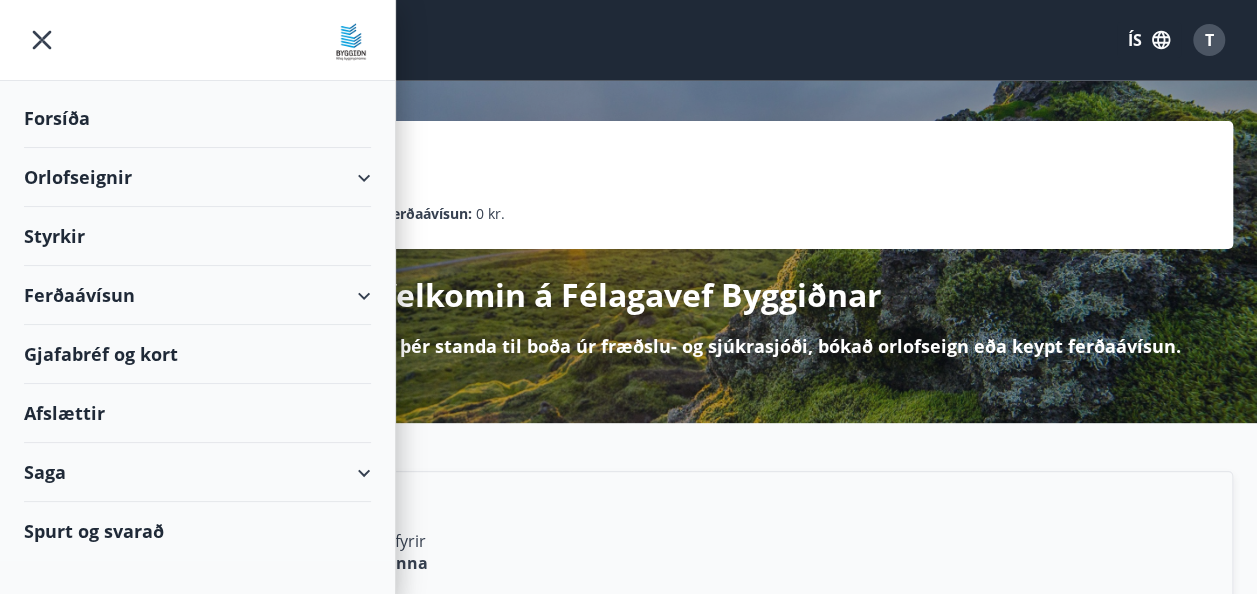 click on "Styrkir" at bounding box center [197, 118] 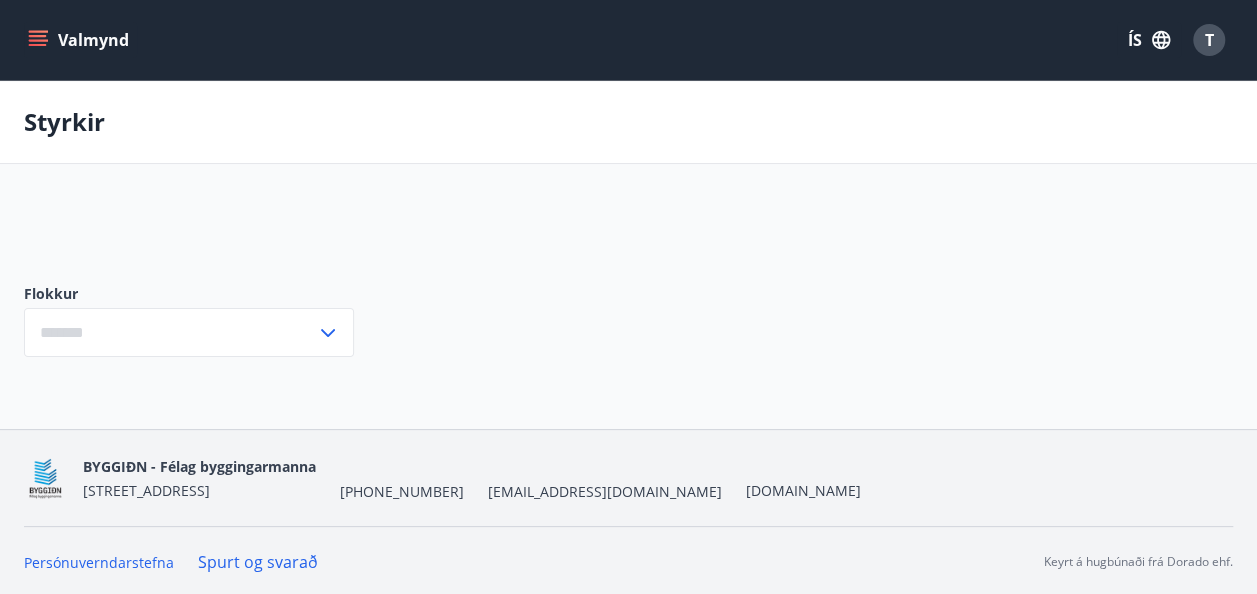 type on "***" 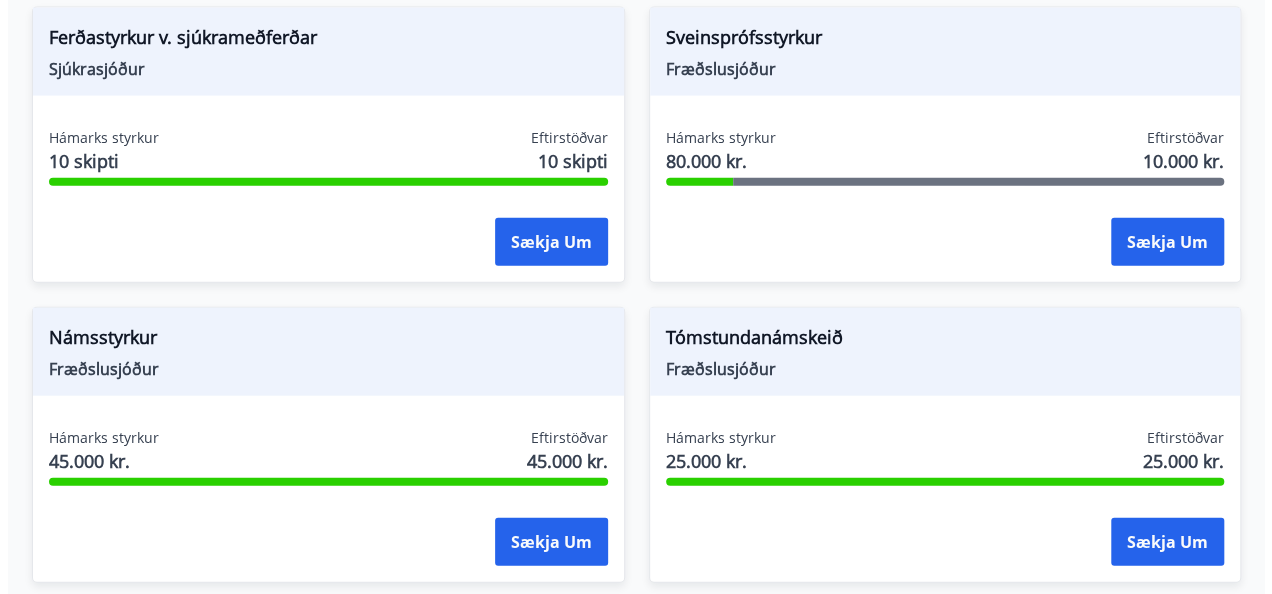 scroll, scrollTop: 2355, scrollLeft: 0, axis: vertical 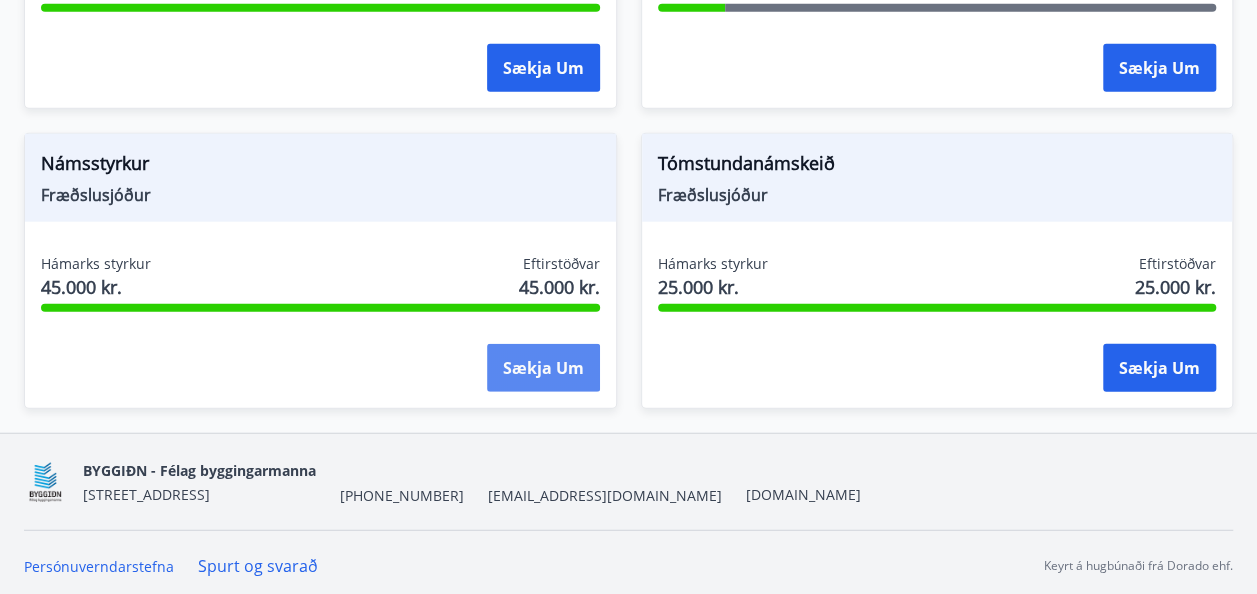 click on "Sækja um" at bounding box center [543, 368] 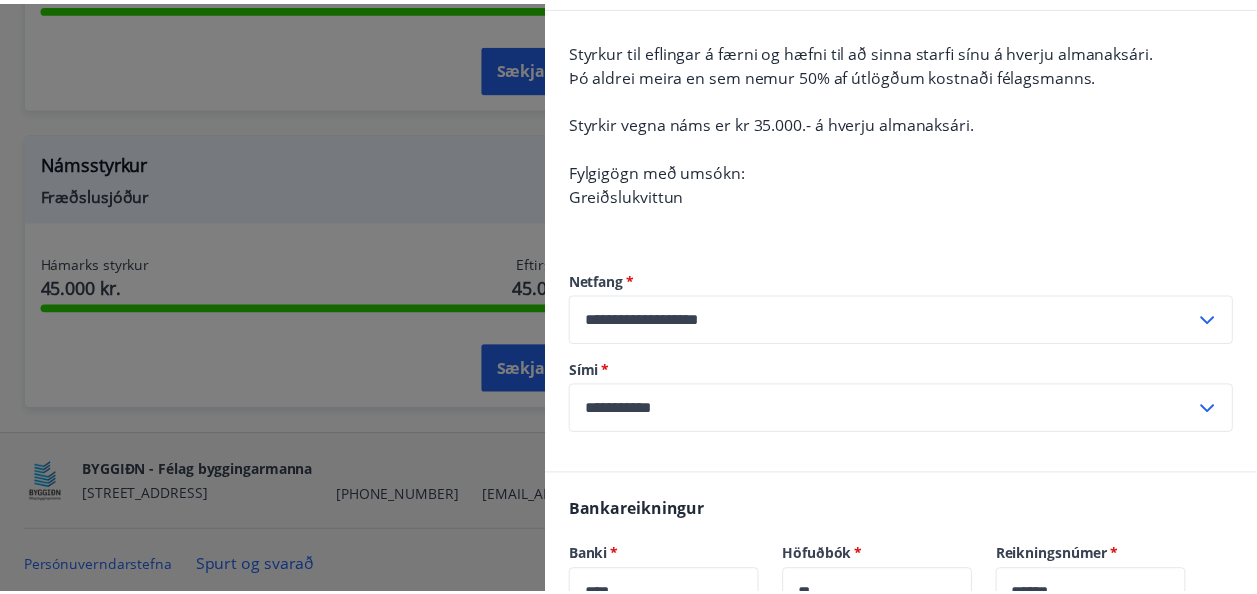 scroll, scrollTop: 466, scrollLeft: 0, axis: vertical 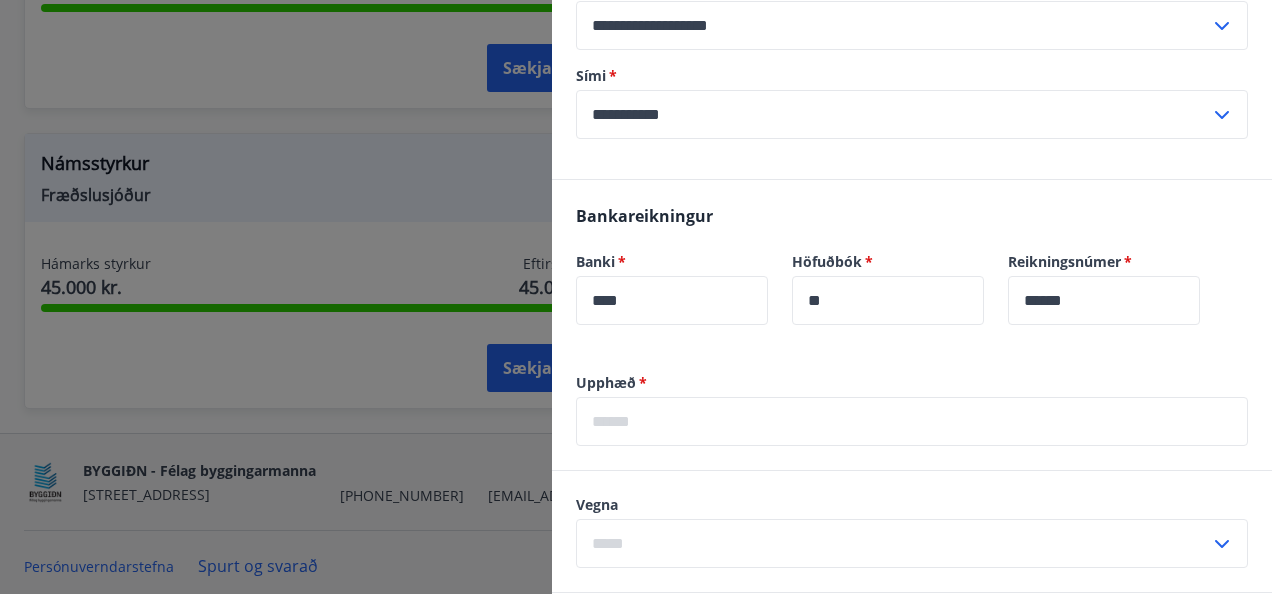 click at bounding box center (636, 297) 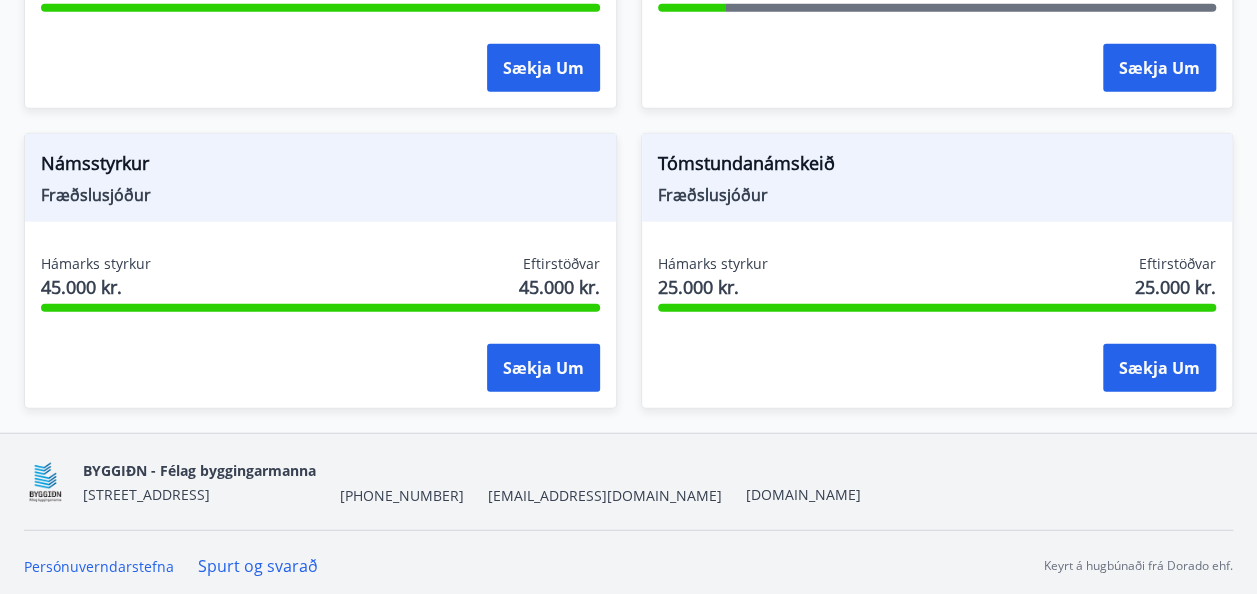 scroll, scrollTop: 0, scrollLeft: 0, axis: both 